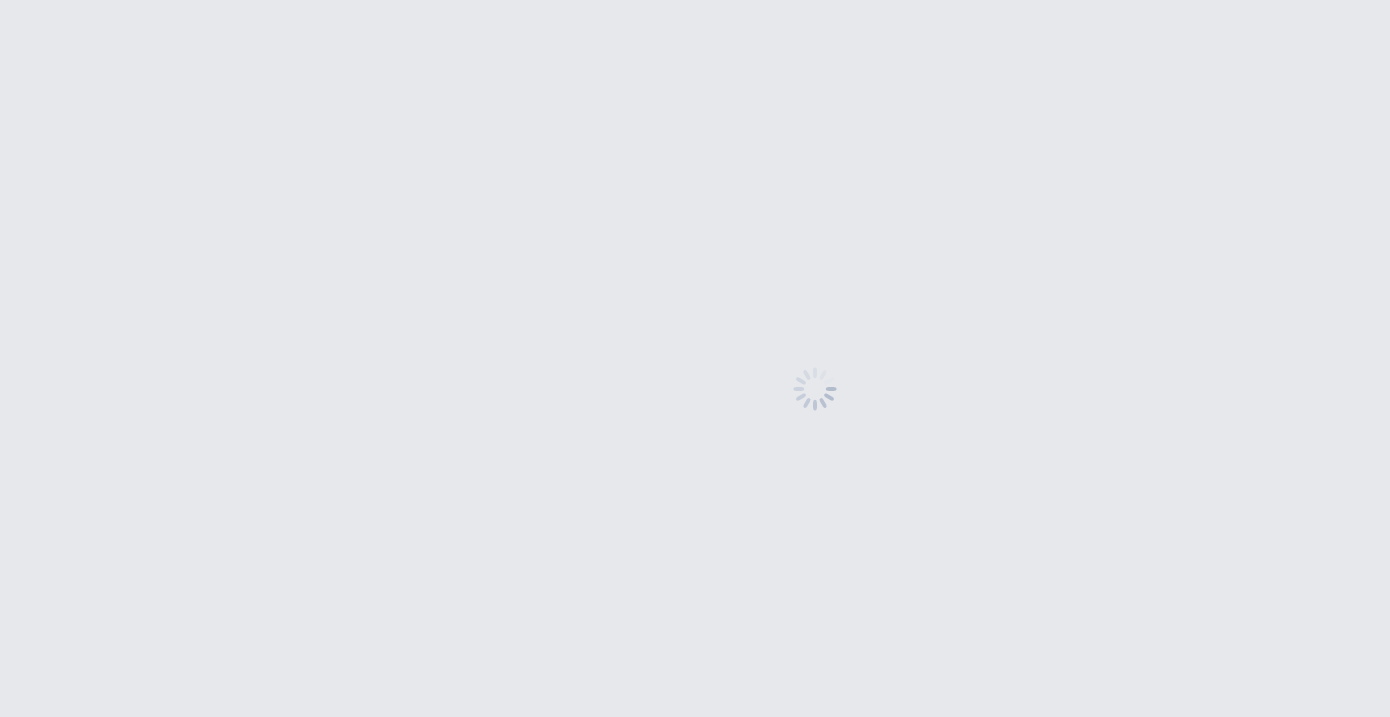 scroll, scrollTop: 0, scrollLeft: 0, axis: both 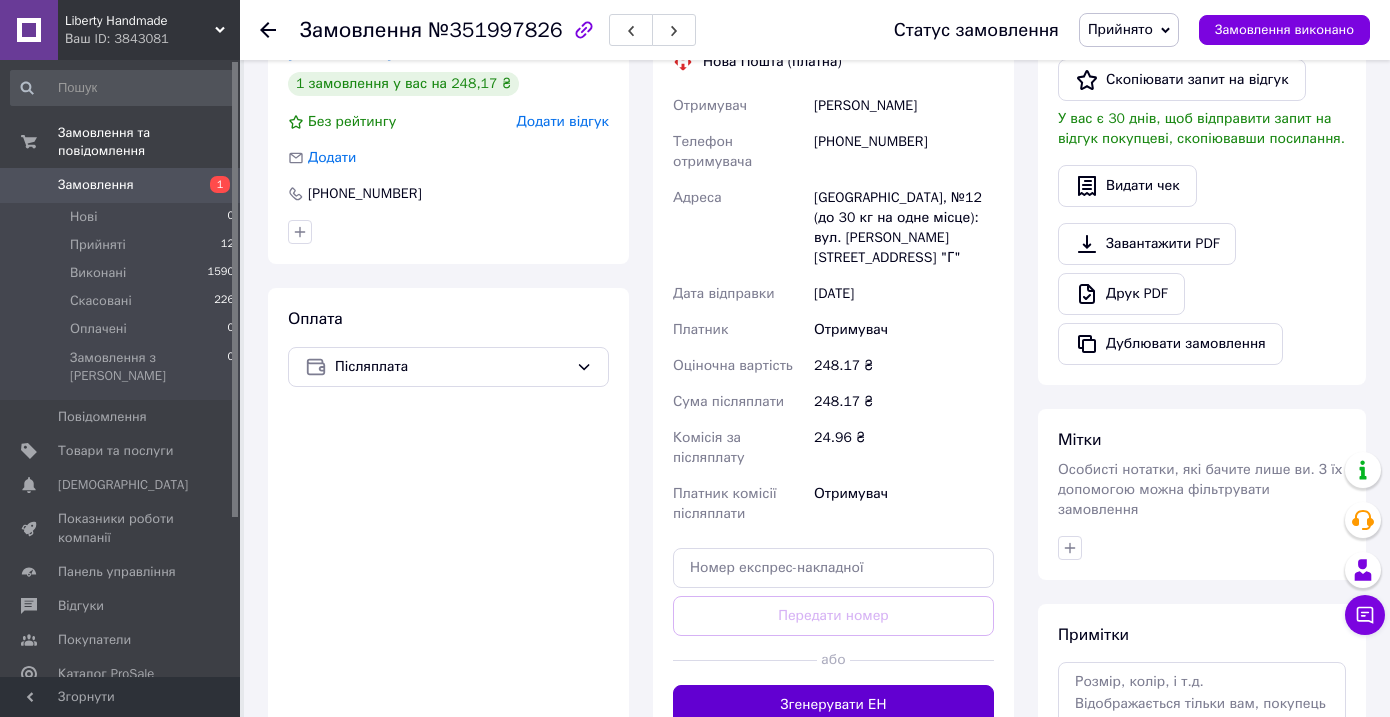 click on "Згенерувати ЕН" at bounding box center (833, 705) 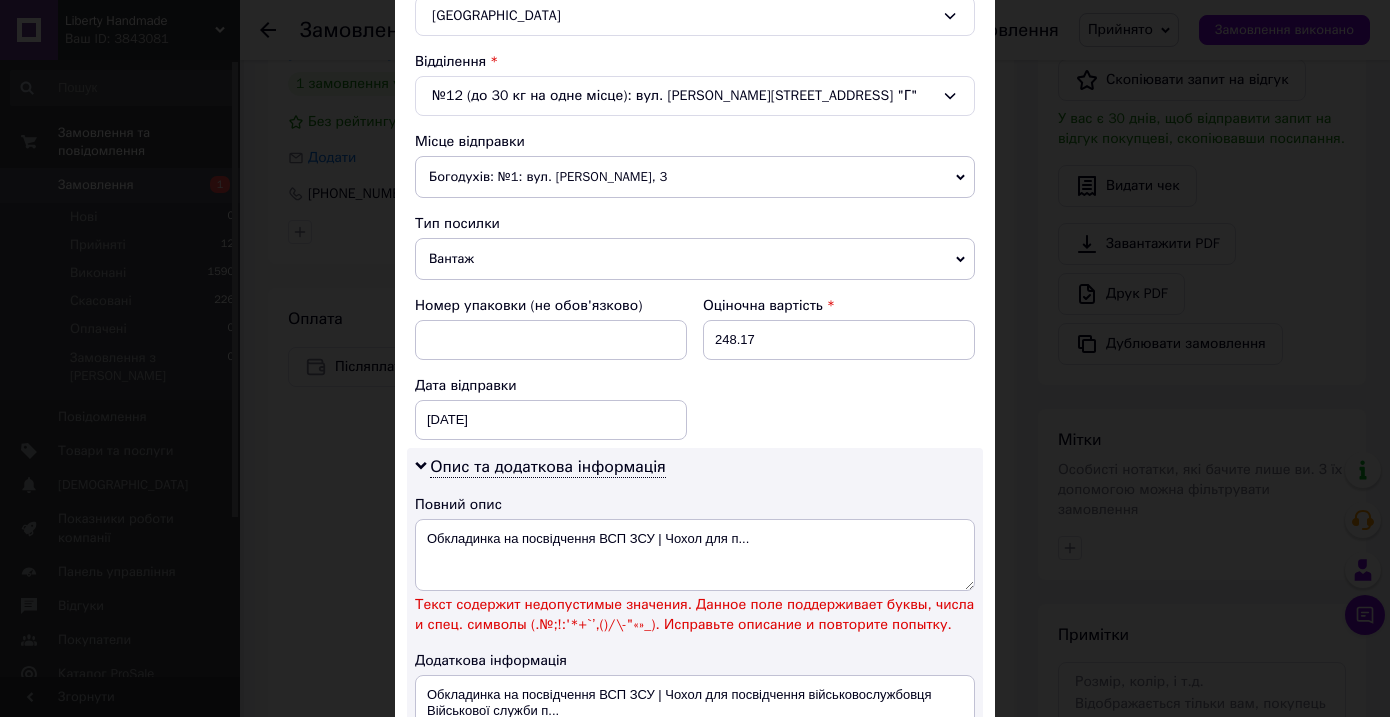 scroll, scrollTop: 585, scrollLeft: 0, axis: vertical 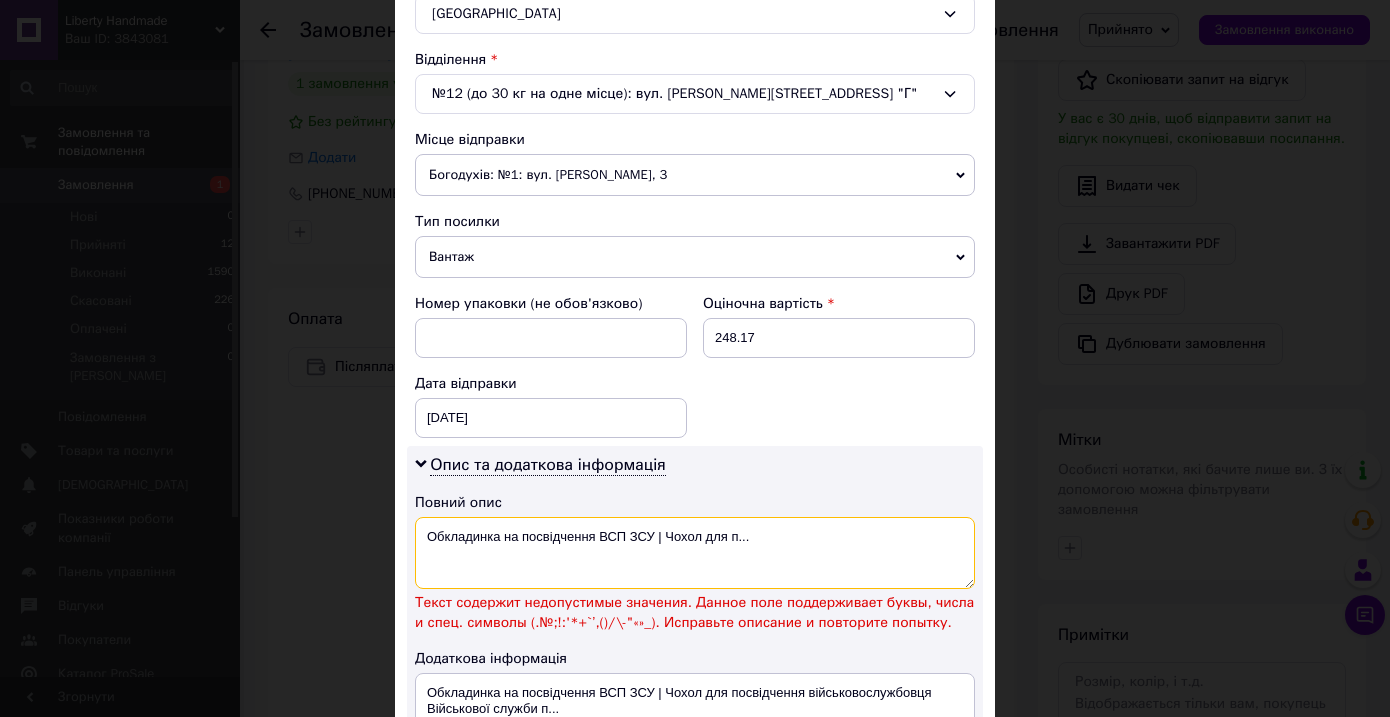 click on "Обкладинка на посвідчення ВСП ЗСУ | Чохол для п..." at bounding box center (695, 553) 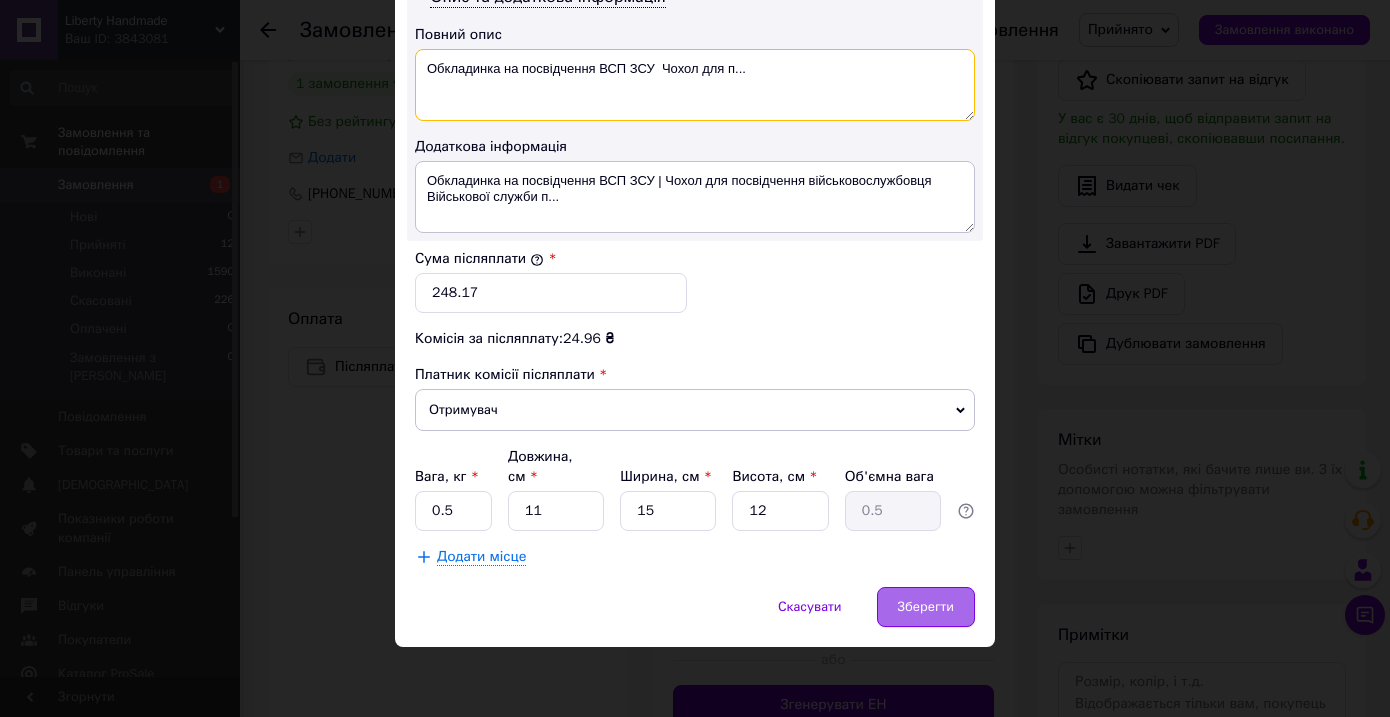 scroll, scrollTop: 1052, scrollLeft: 0, axis: vertical 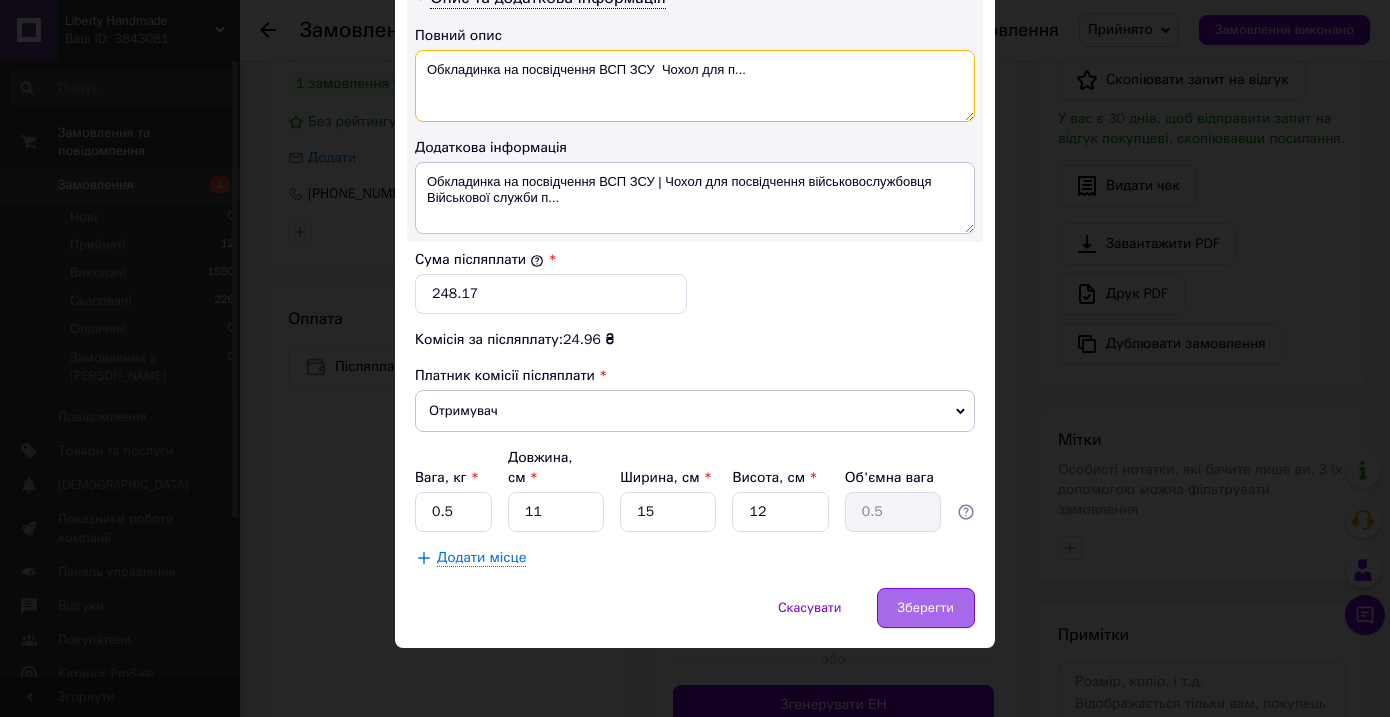 type on "Обкладинка на посвідчення ВСП ЗСУ  Чохол для п..." 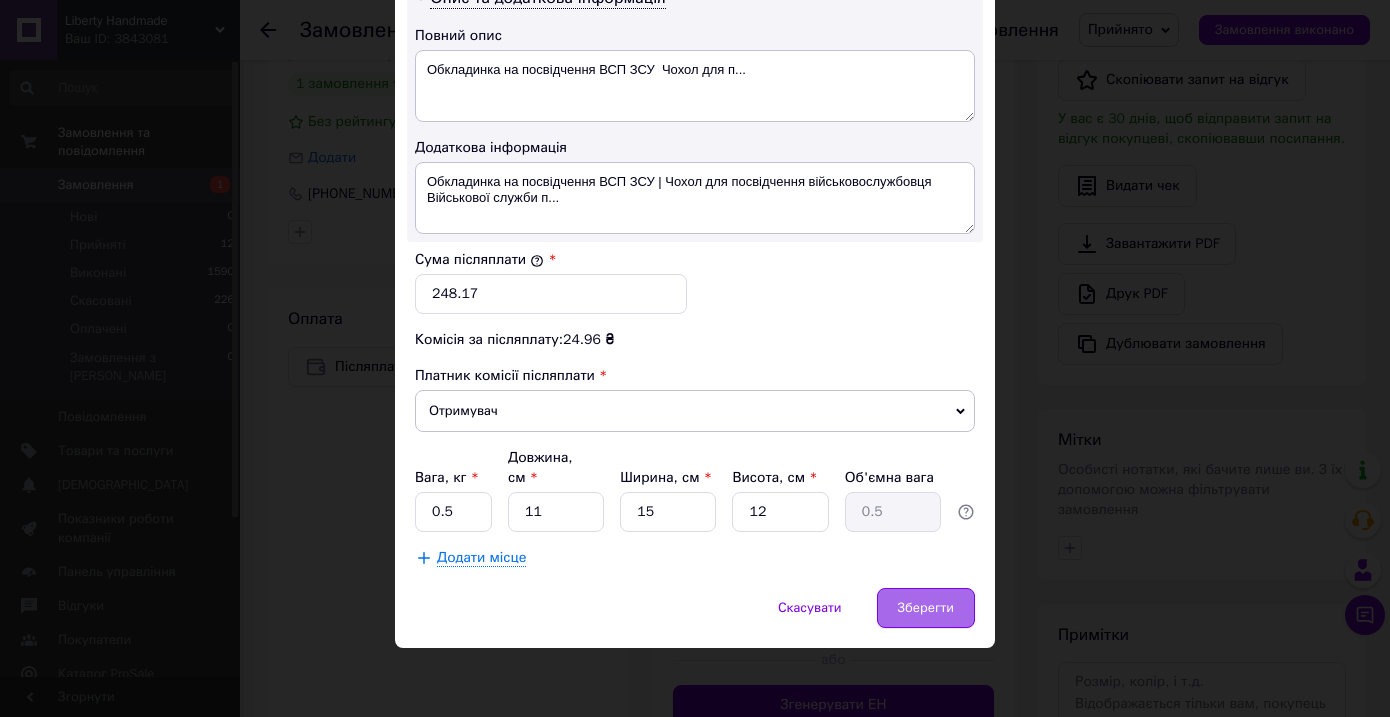 click on "Зберегти" at bounding box center [926, 608] 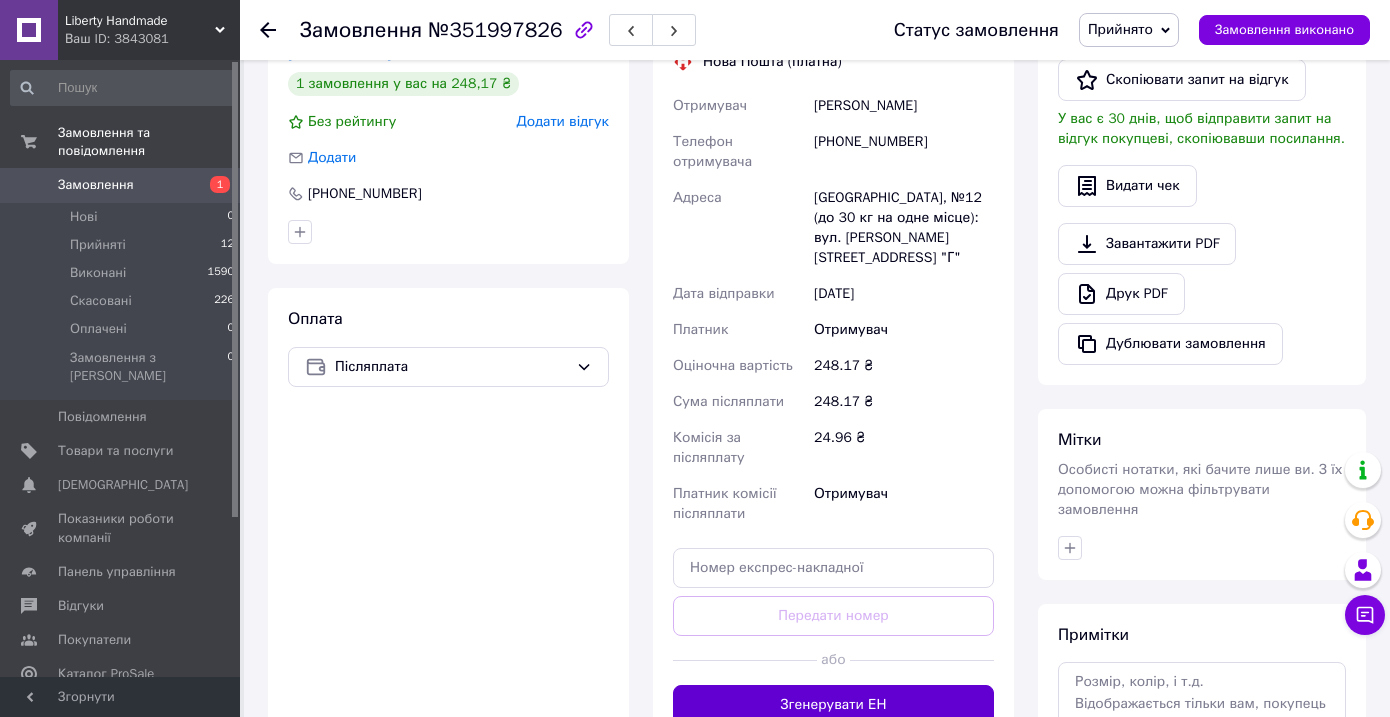 click on "Згенерувати ЕН" at bounding box center (833, 705) 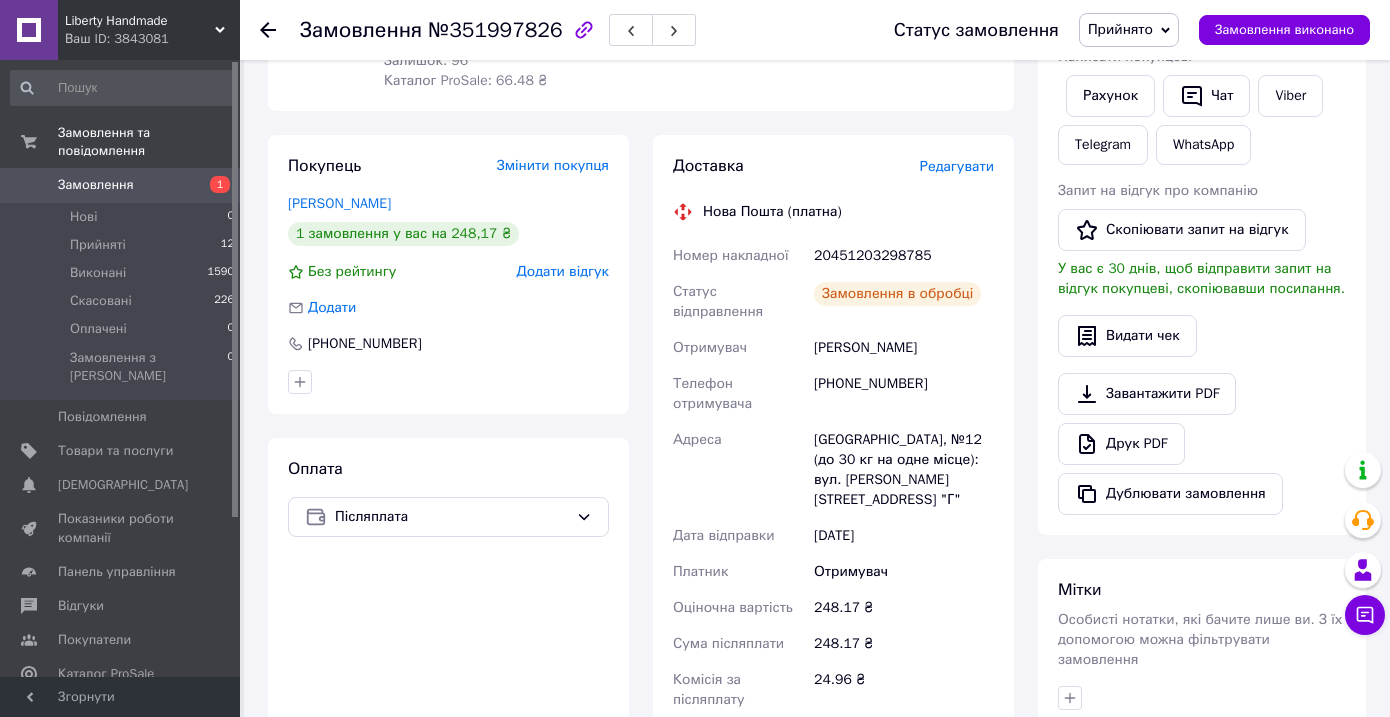 scroll, scrollTop: 307, scrollLeft: 0, axis: vertical 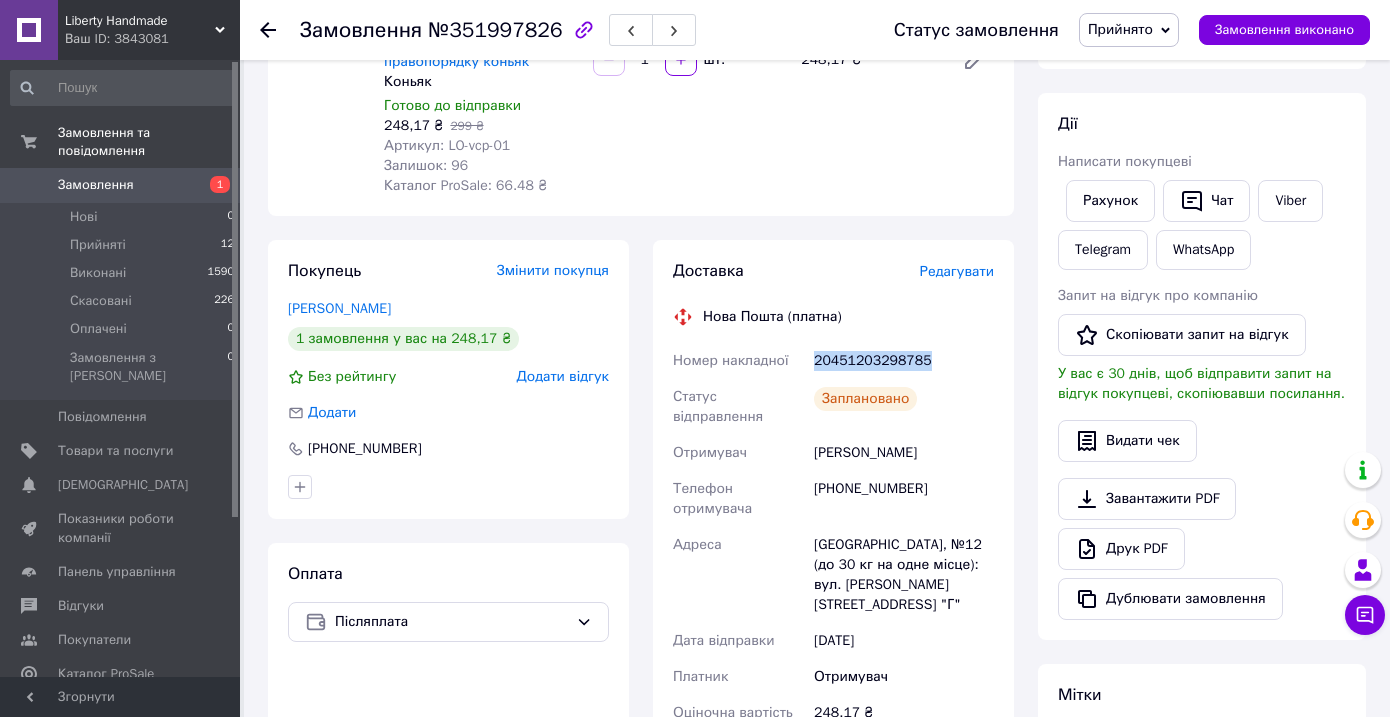 drag, startPoint x: 814, startPoint y: 358, endPoint x: 956, endPoint y: 362, distance: 142.05632 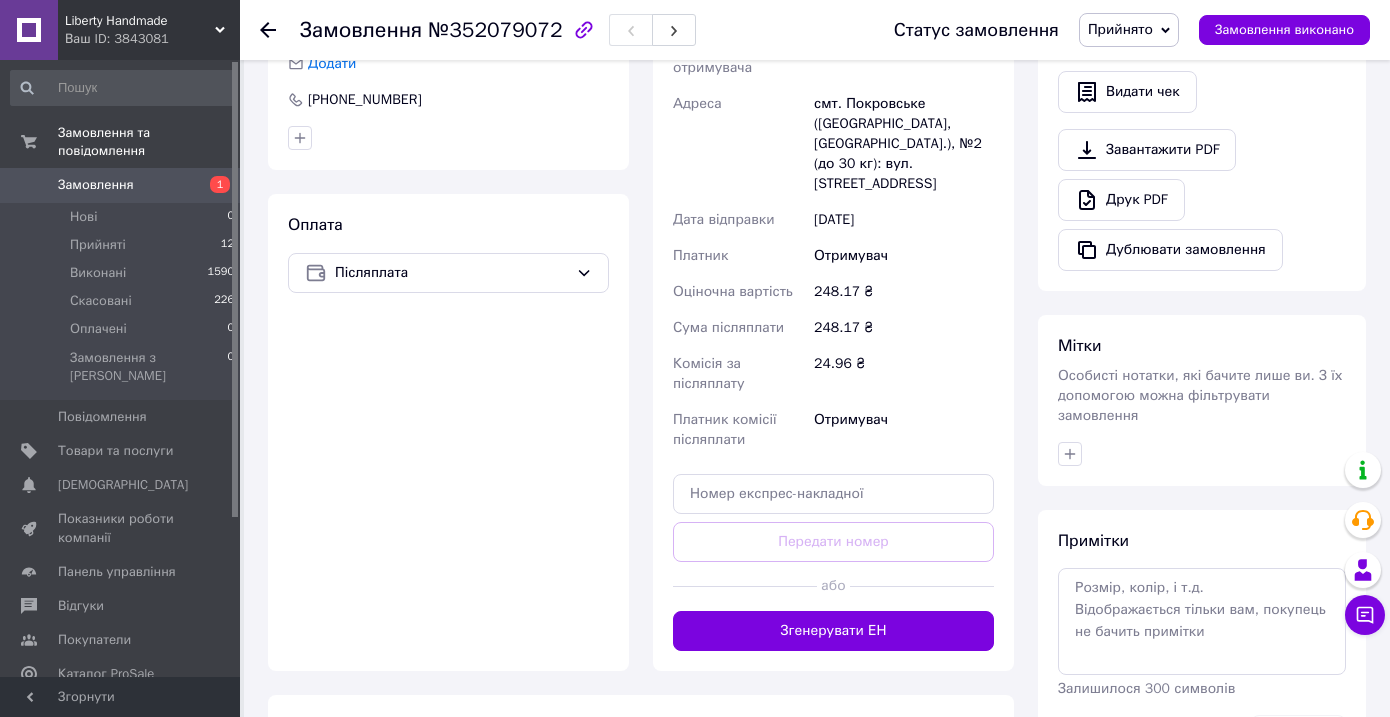 scroll, scrollTop: 662, scrollLeft: 0, axis: vertical 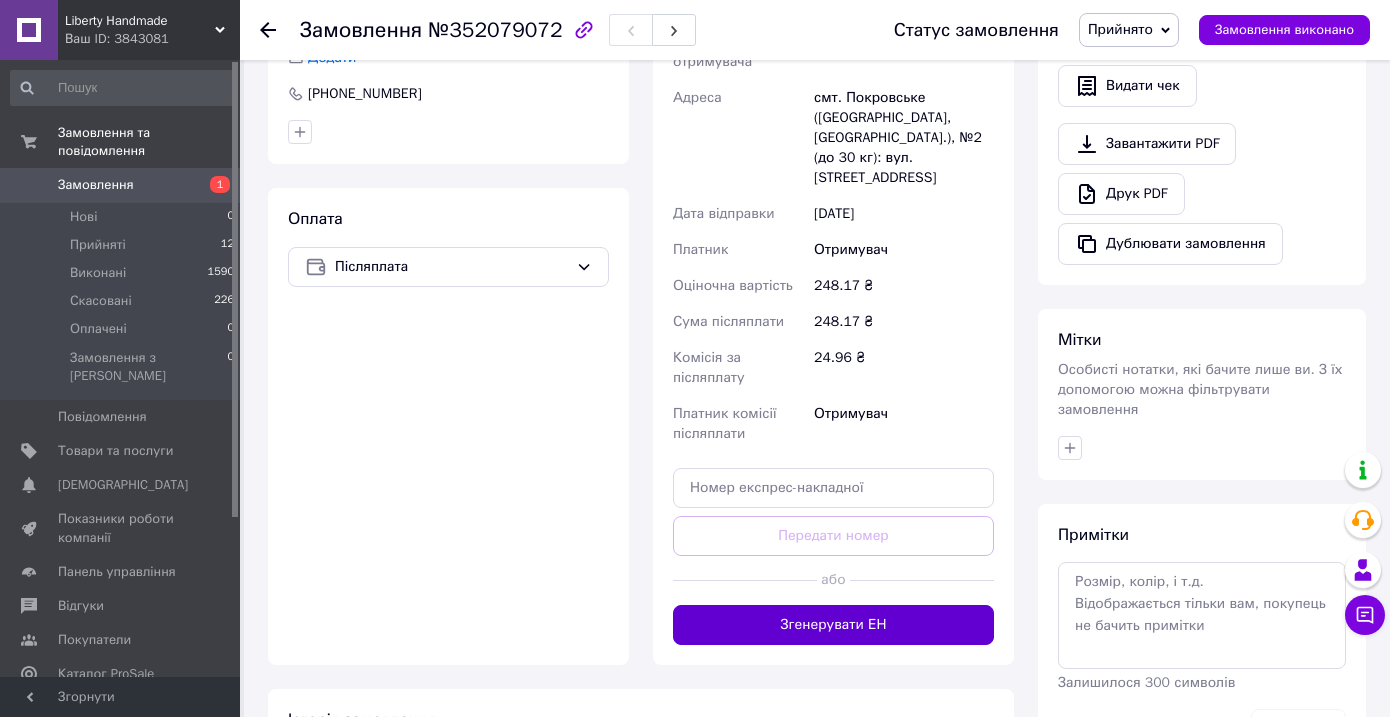 click on "Згенерувати ЕН" at bounding box center (833, 625) 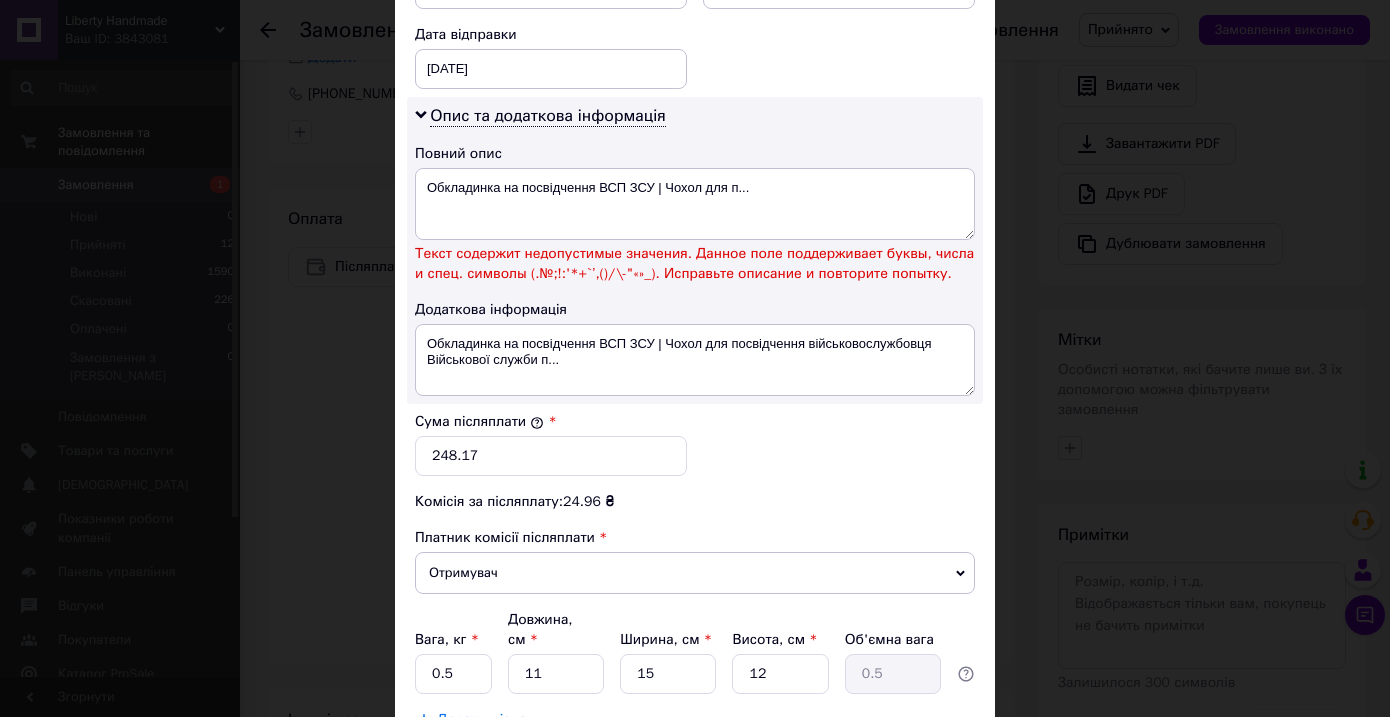 scroll, scrollTop: 887, scrollLeft: 0, axis: vertical 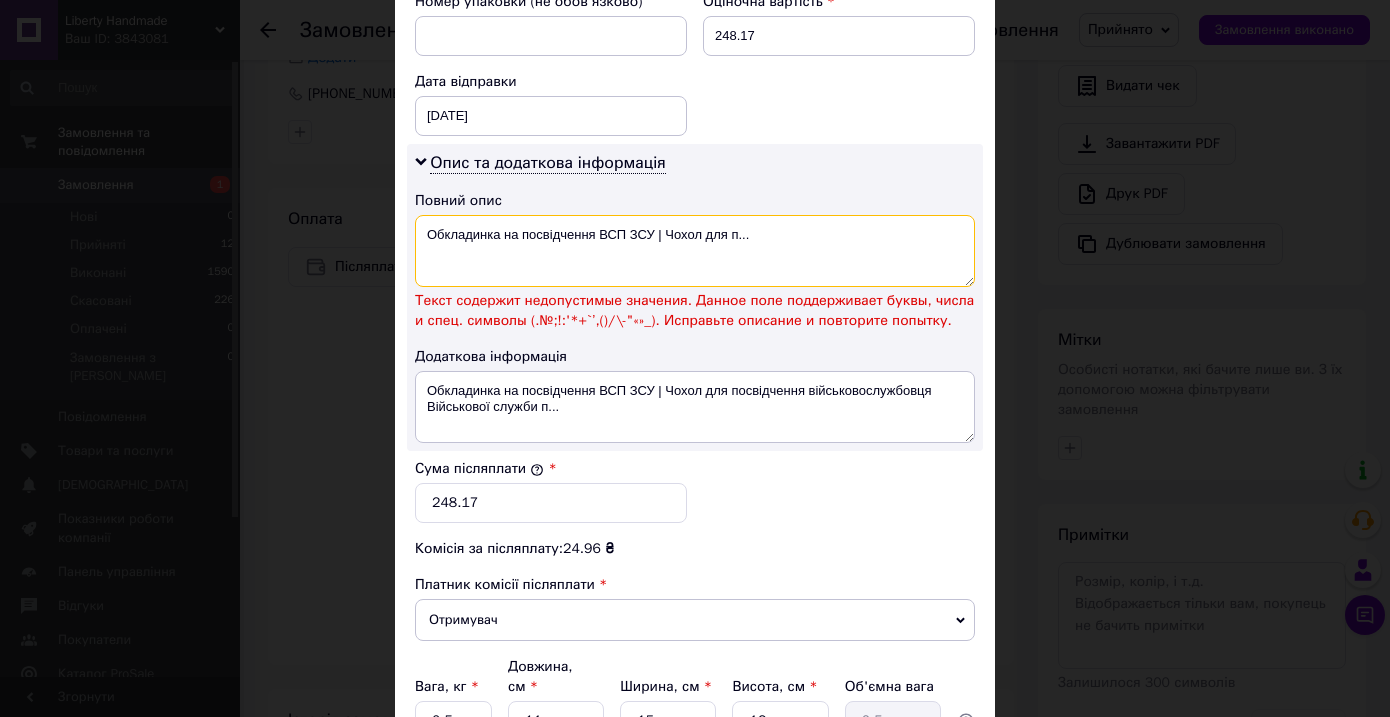 click on "Обкладинка на посвідчення ВСП ЗСУ | Чохол для п..." at bounding box center (695, 251) 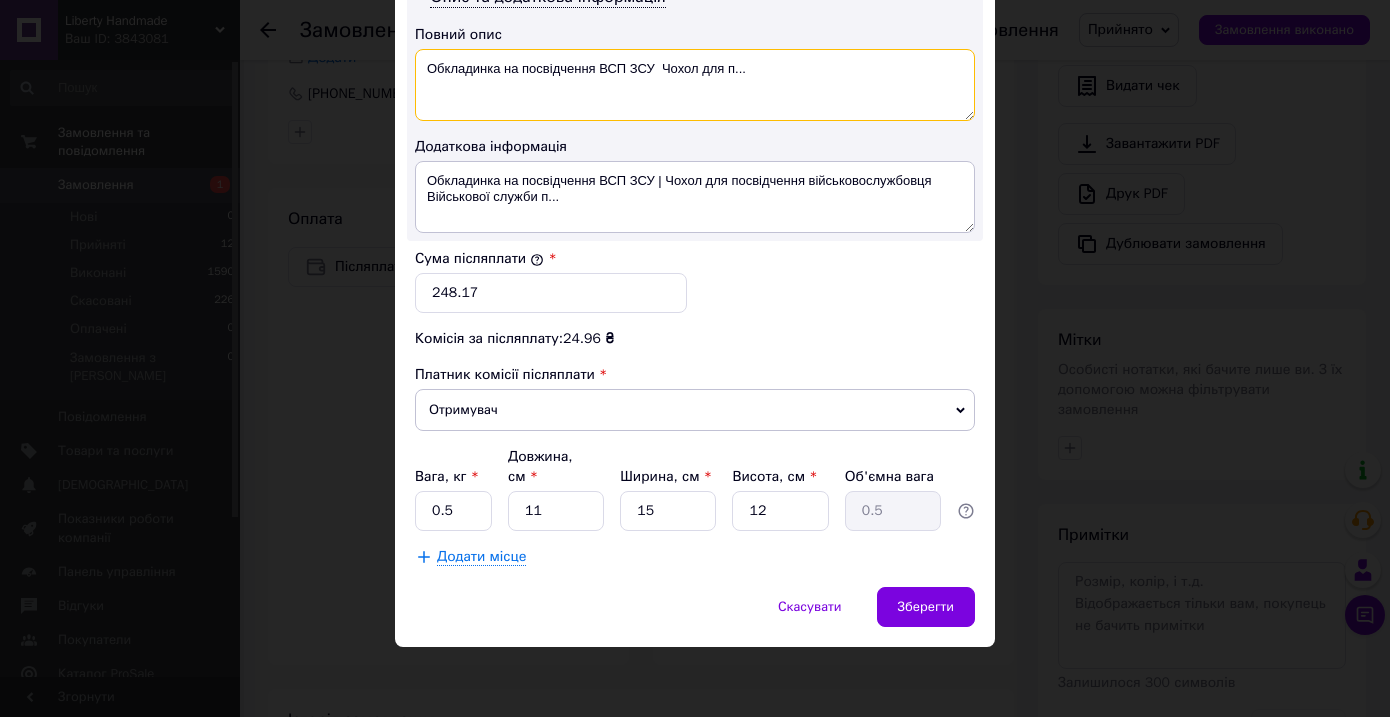 scroll, scrollTop: 1052, scrollLeft: 0, axis: vertical 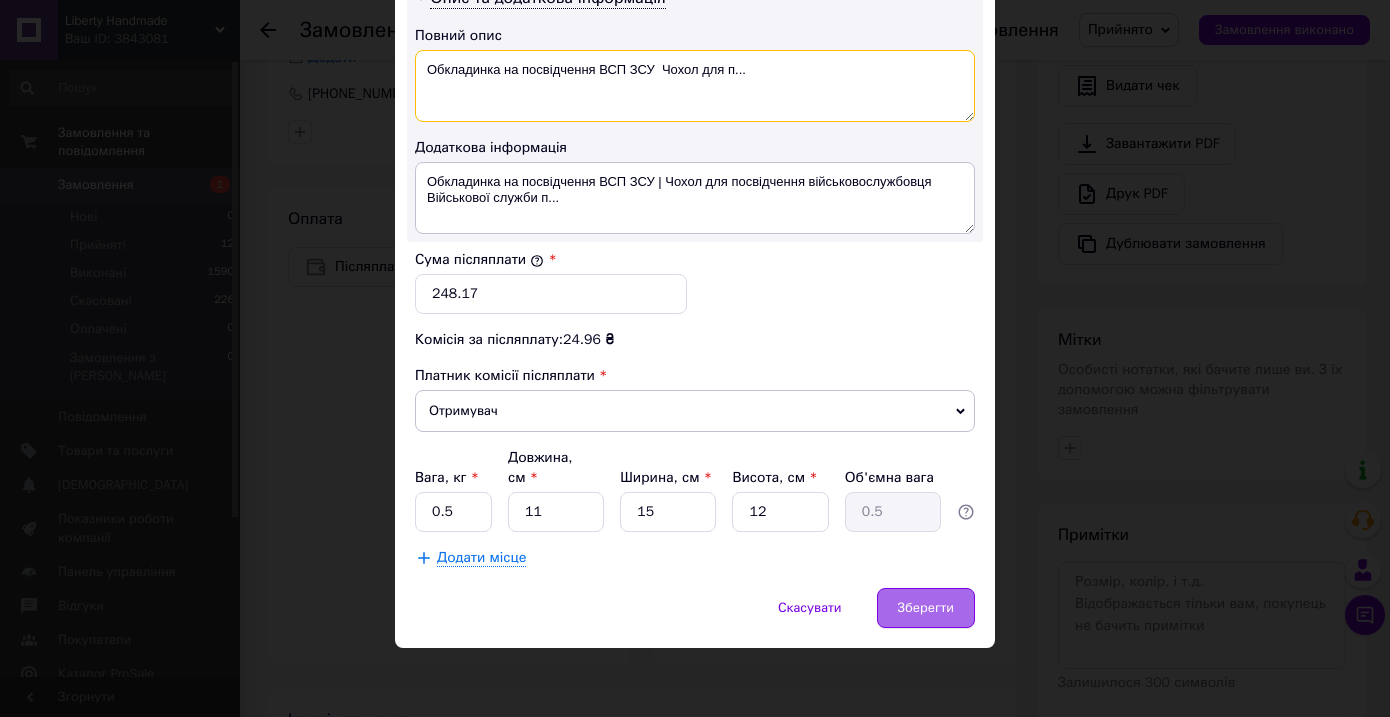 type on "Обкладинка на посвідчення ВСП ЗСУ  Чохол для п..." 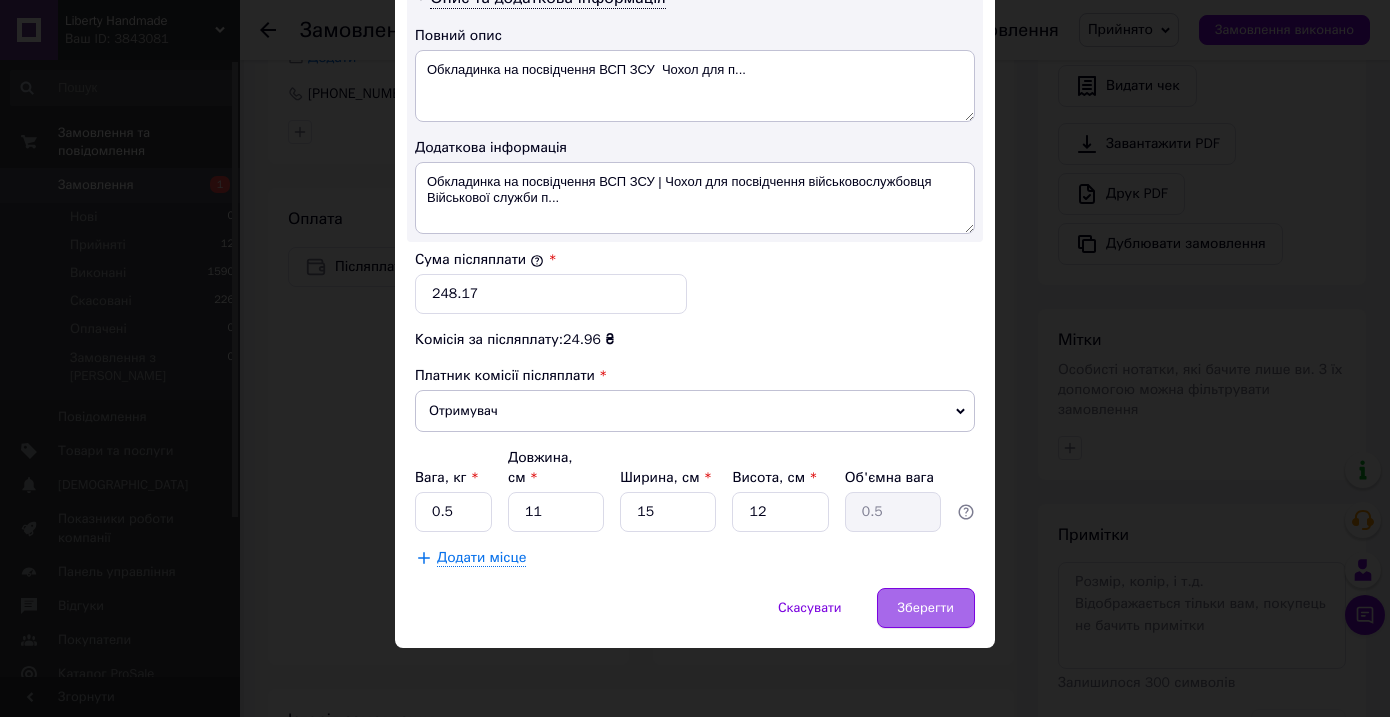 click on "Зберегти" at bounding box center (926, 608) 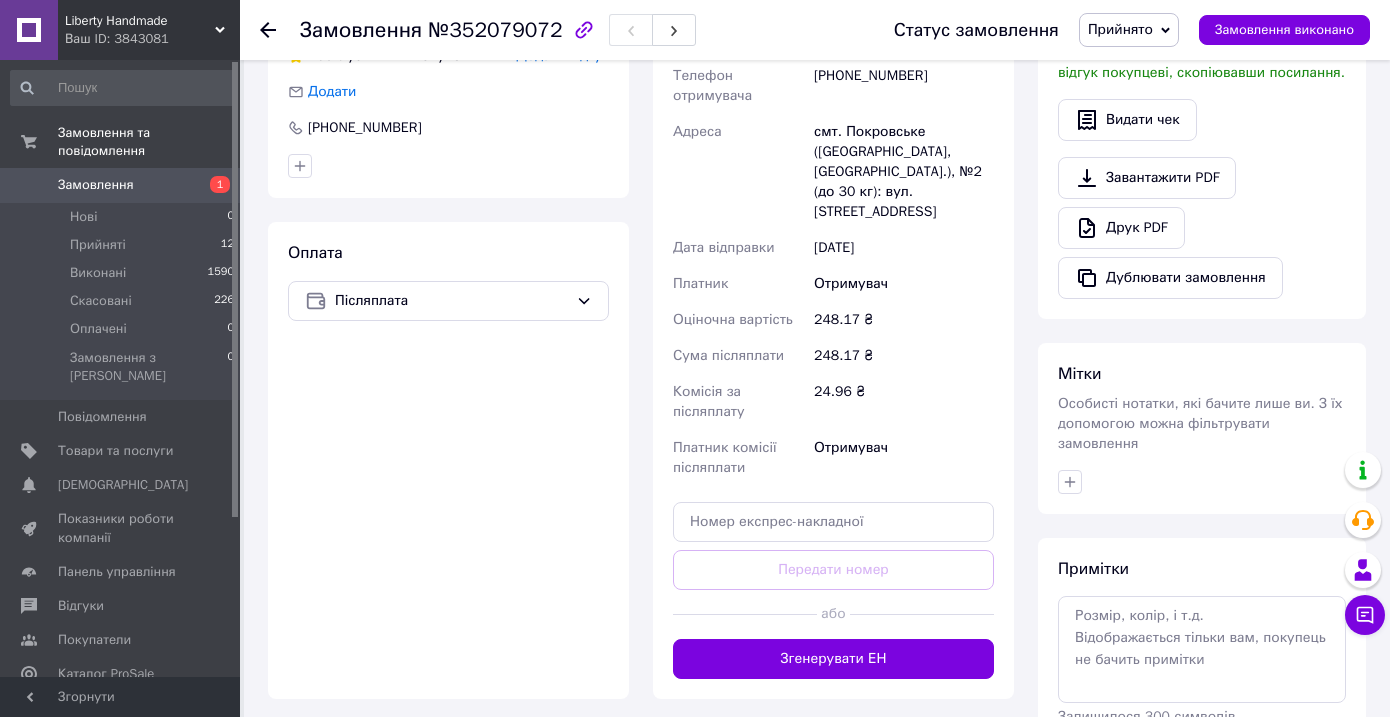 scroll, scrollTop: 669, scrollLeft: 0, axis: vertical 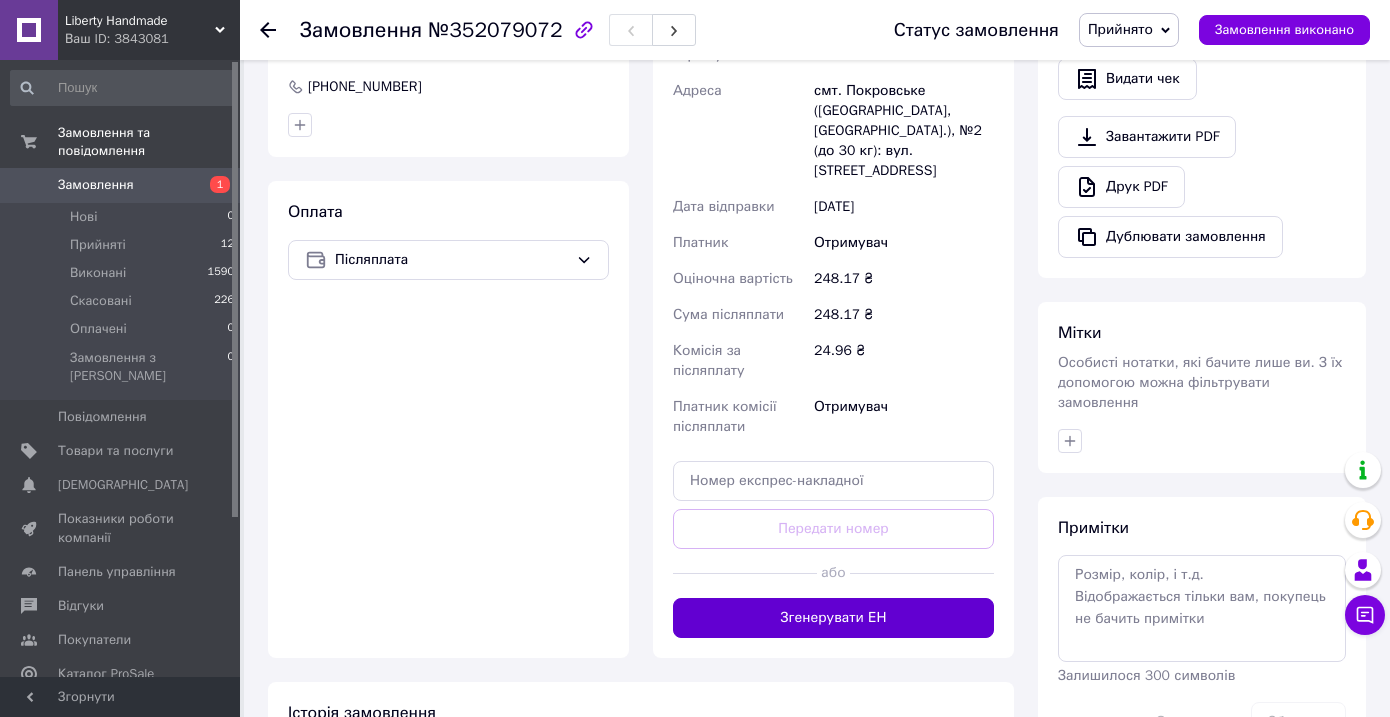 click on "Згенерувати ЕН" at bounding box center (833, 618) 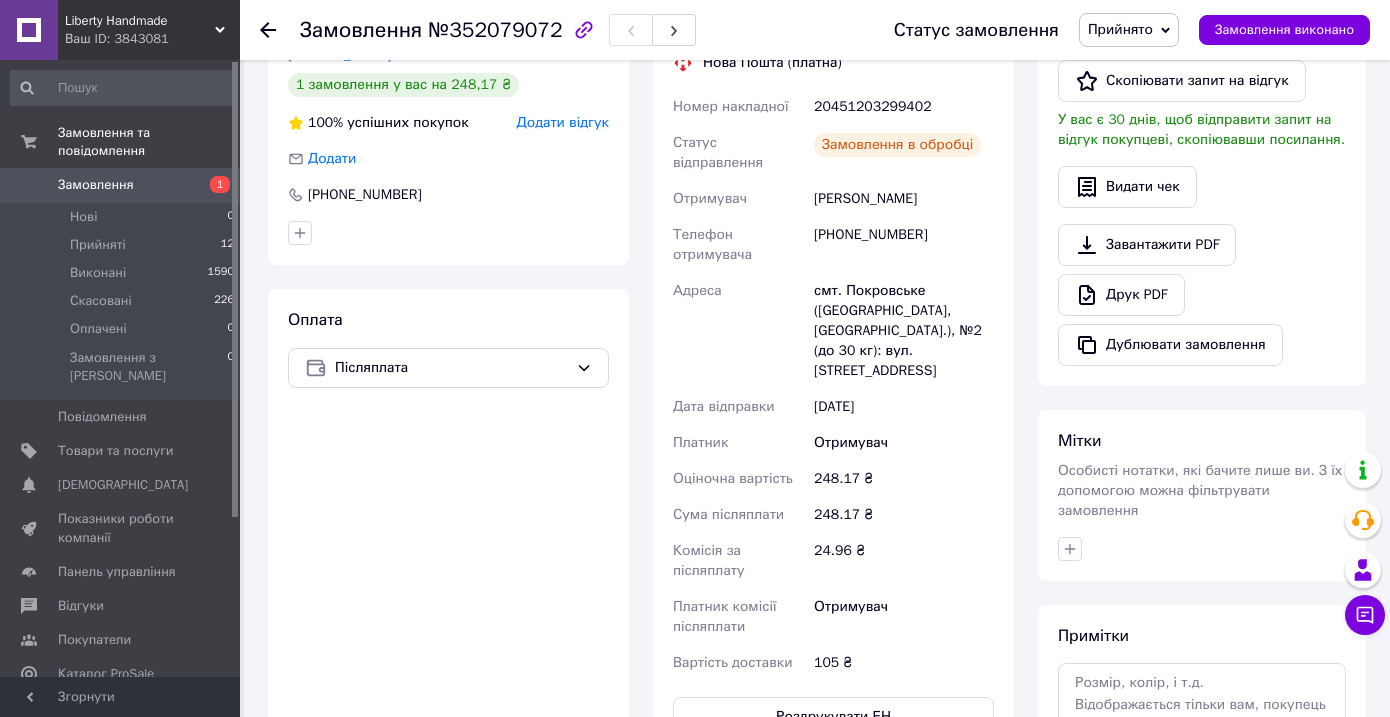 scroll, scrollTop: 434, scrollLeft: 0, axis: vertical 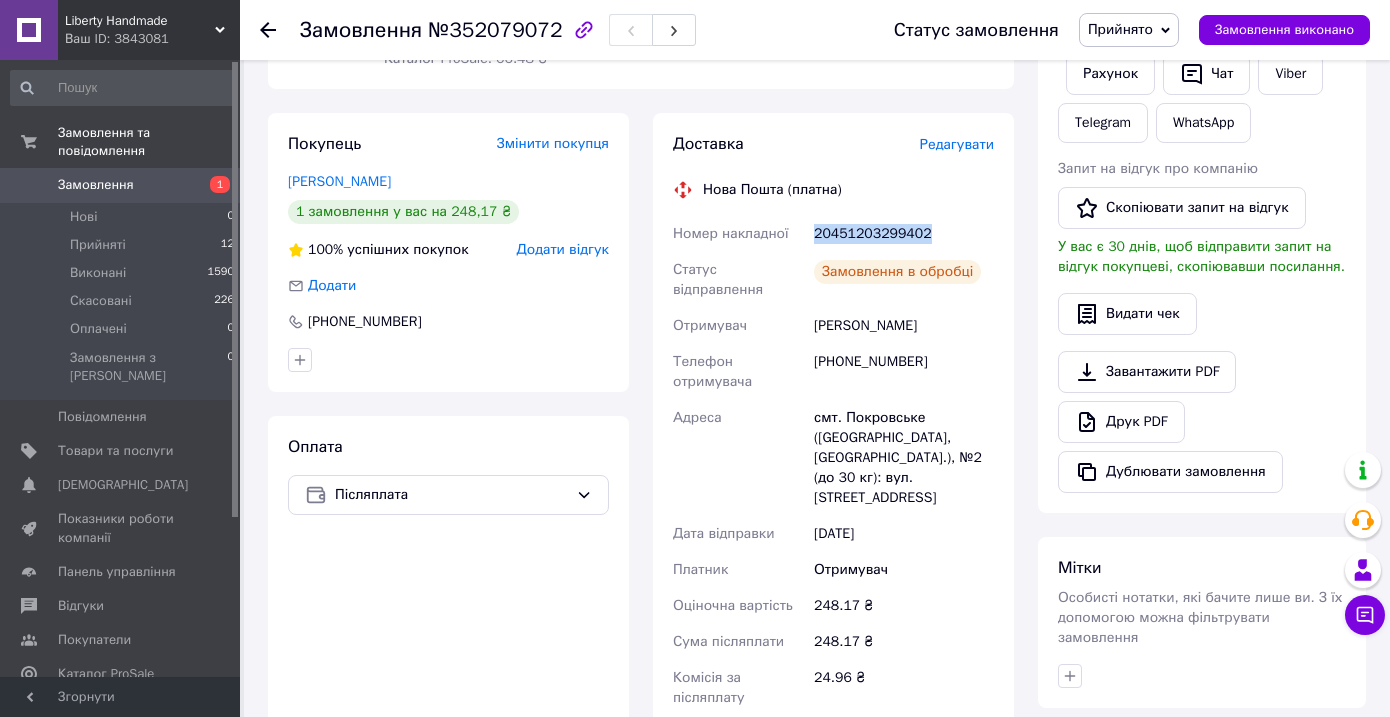 drag, startPoint x: 816, startPoint y: 233, endPoint x: 954, endPoint y: 230, distance: 138.03261 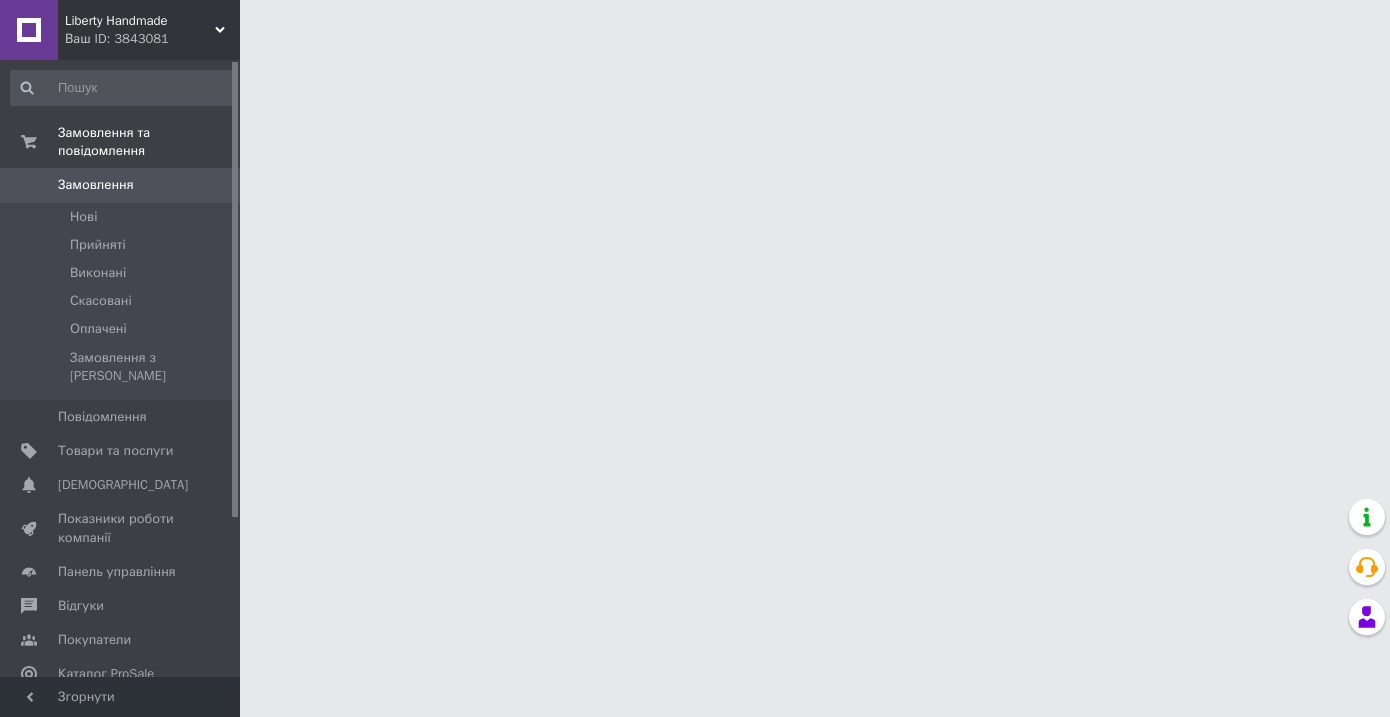 scroll, scrollTop: 0, scrollLeft: 0, axis: both 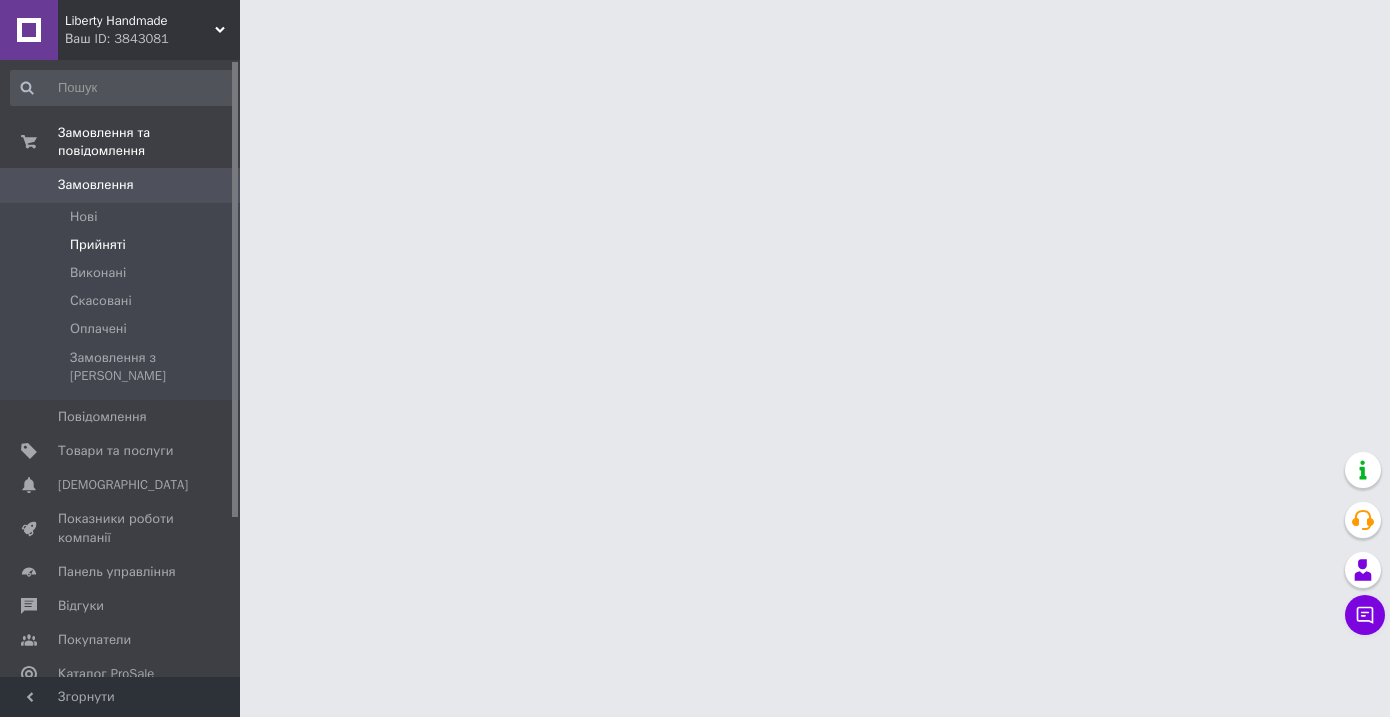 click on "Прийняті" at bounding box center (98, 245) 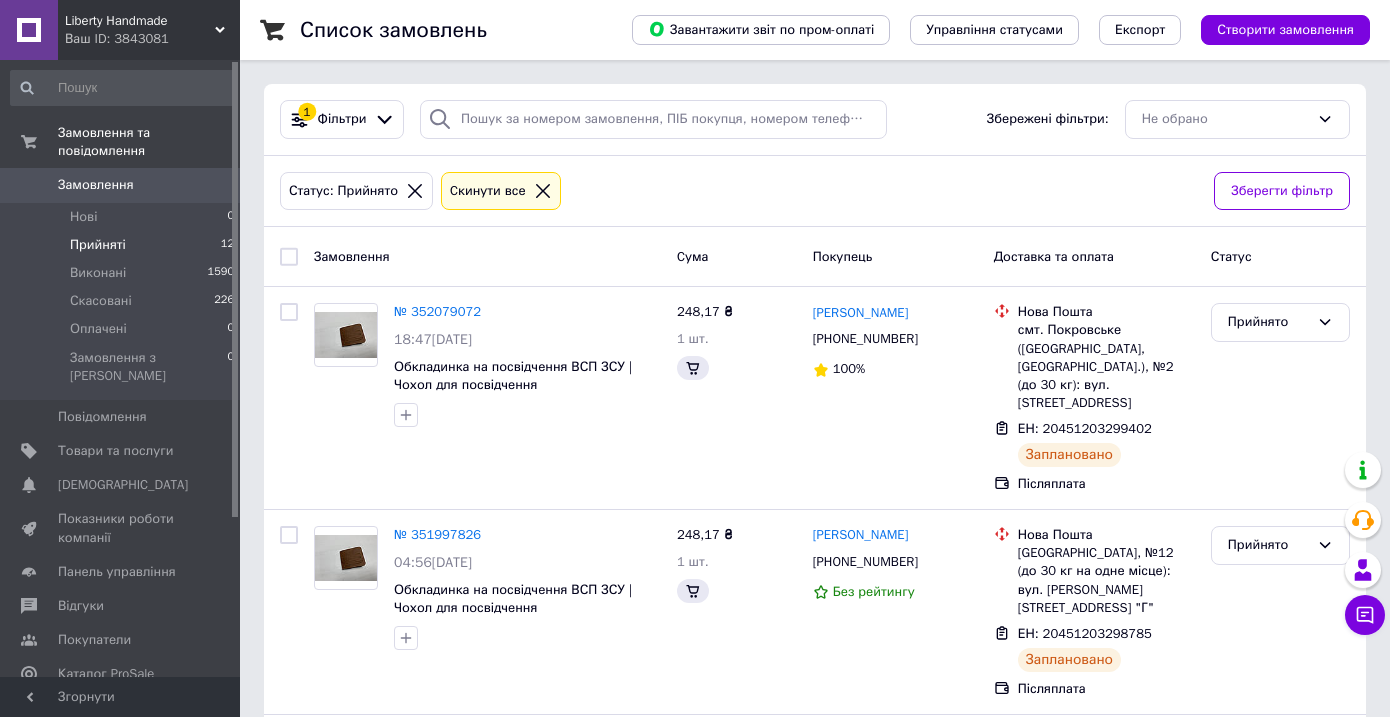 click on "Прийняті 12" at bounding box center (123, 245) 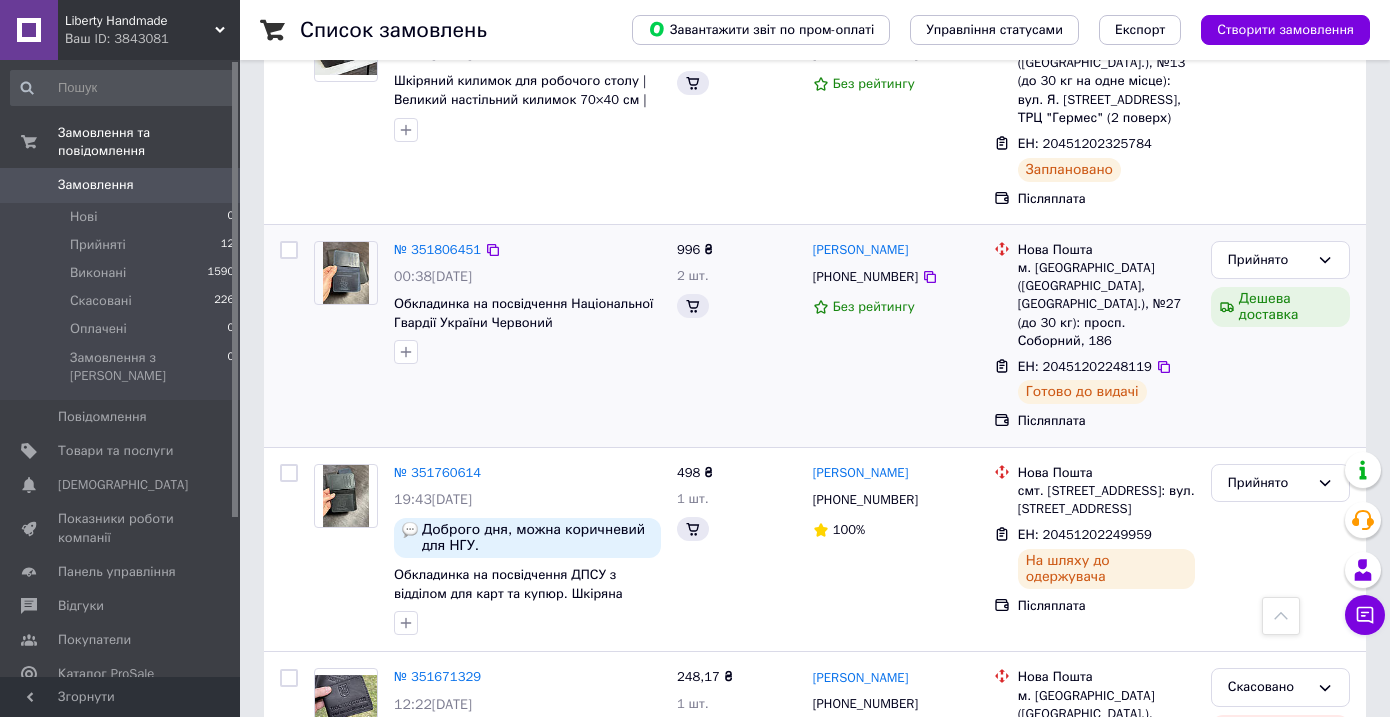 scroll, scrollTop: 1567, scrollLeft: 0, axis: vertical 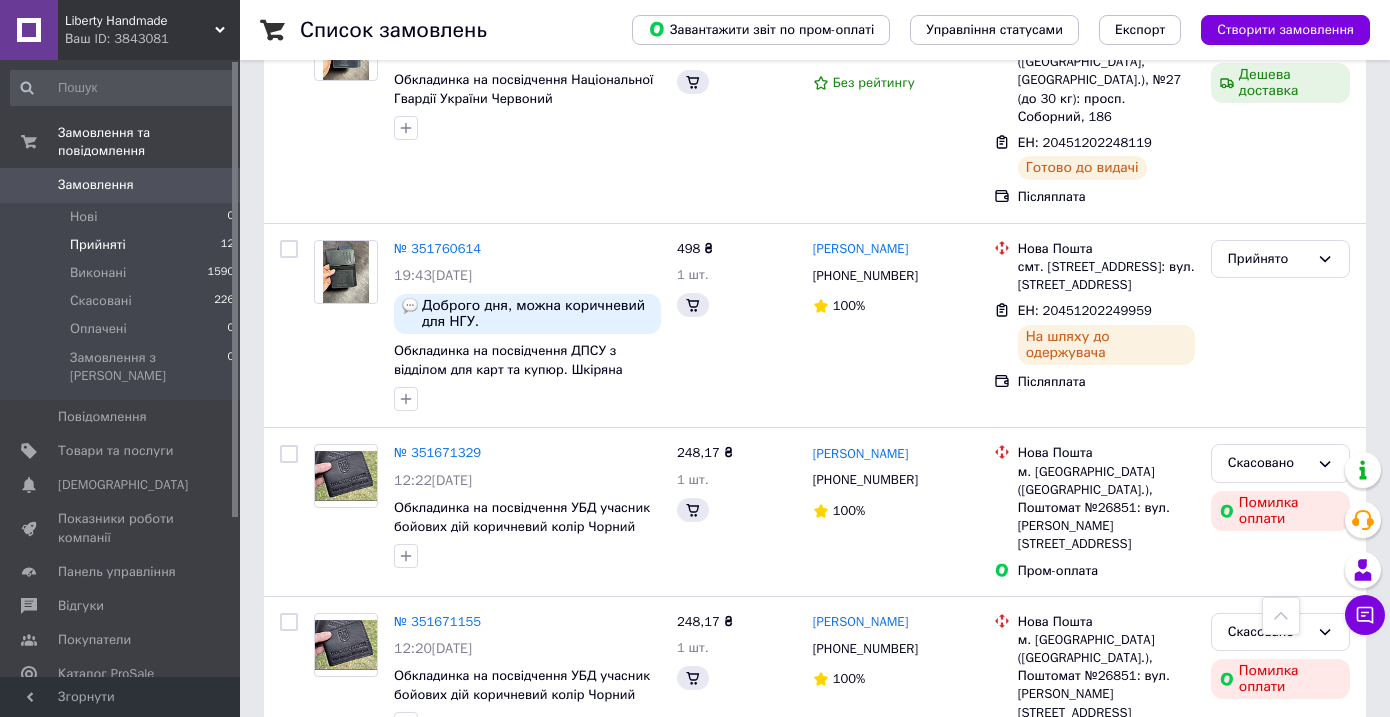 click on "Прийняті" at bounding box center [98, 245] 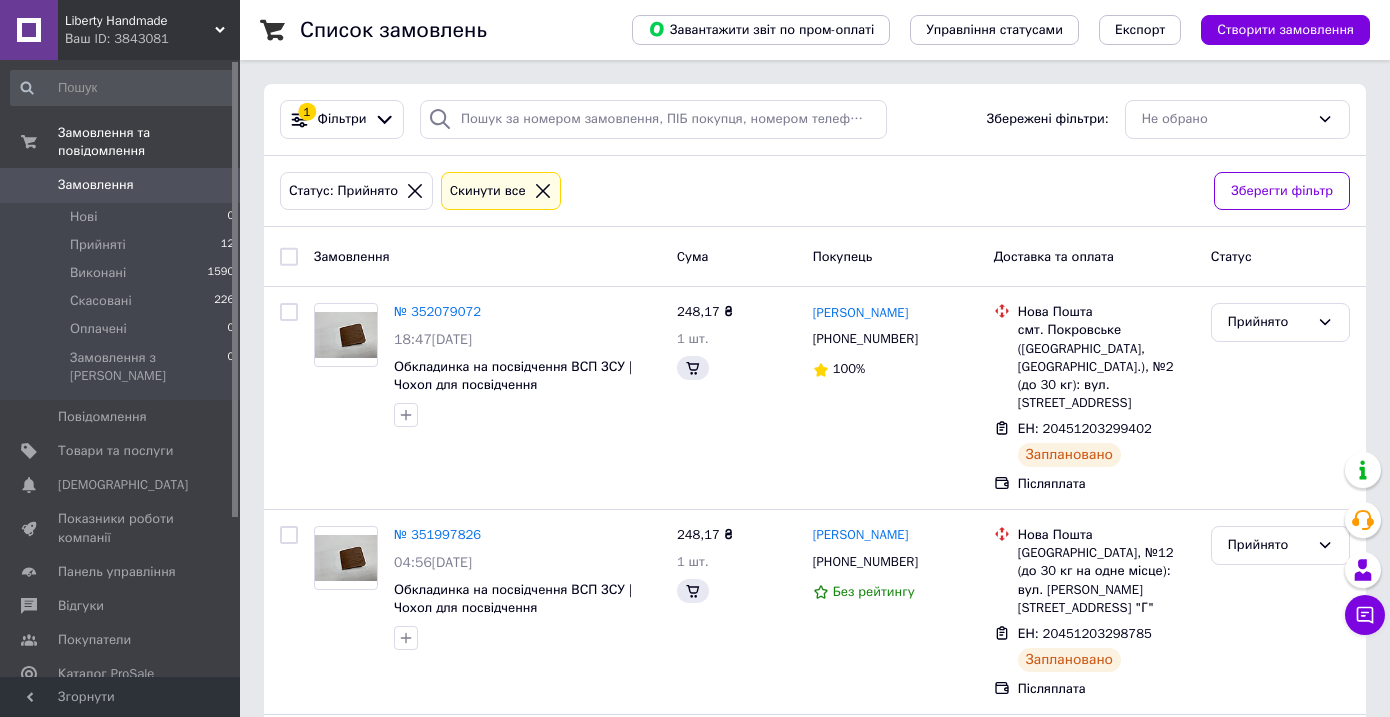 scroll, scrollTop: 0, scrollLeft: 0, axis: both 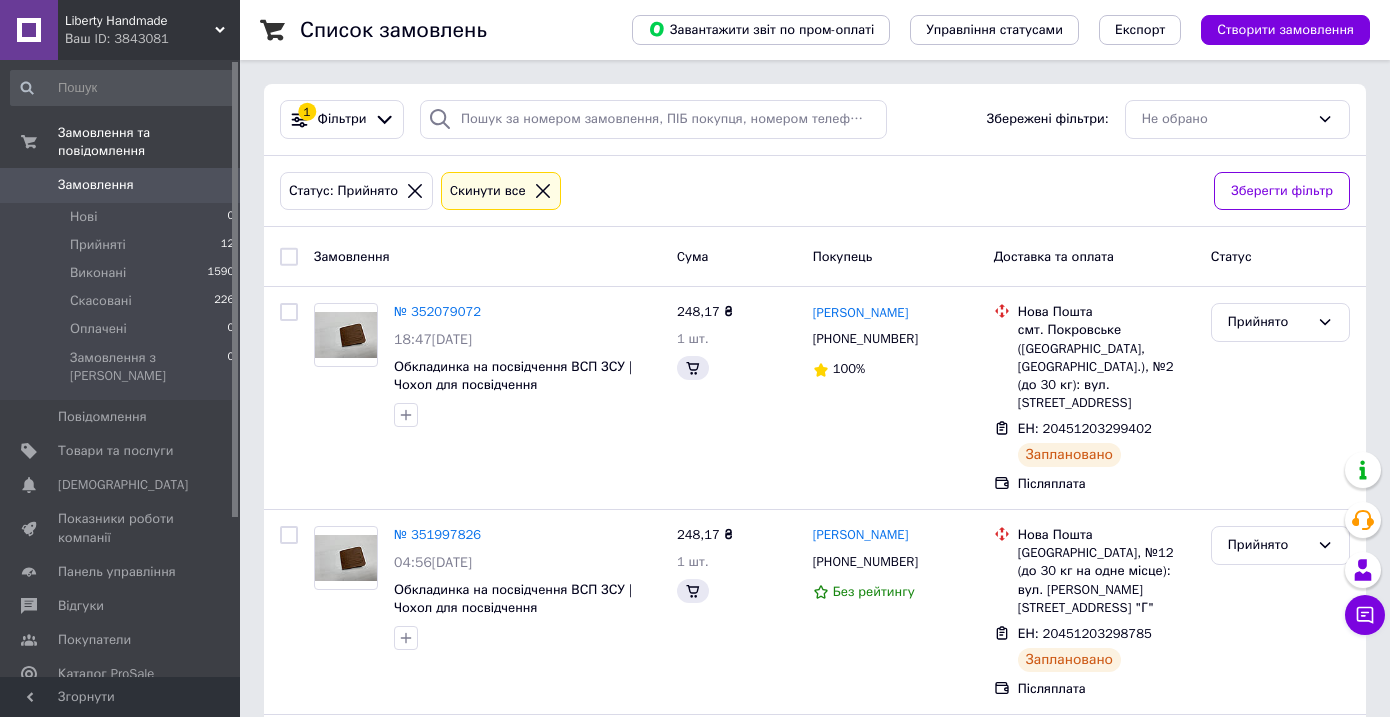 click 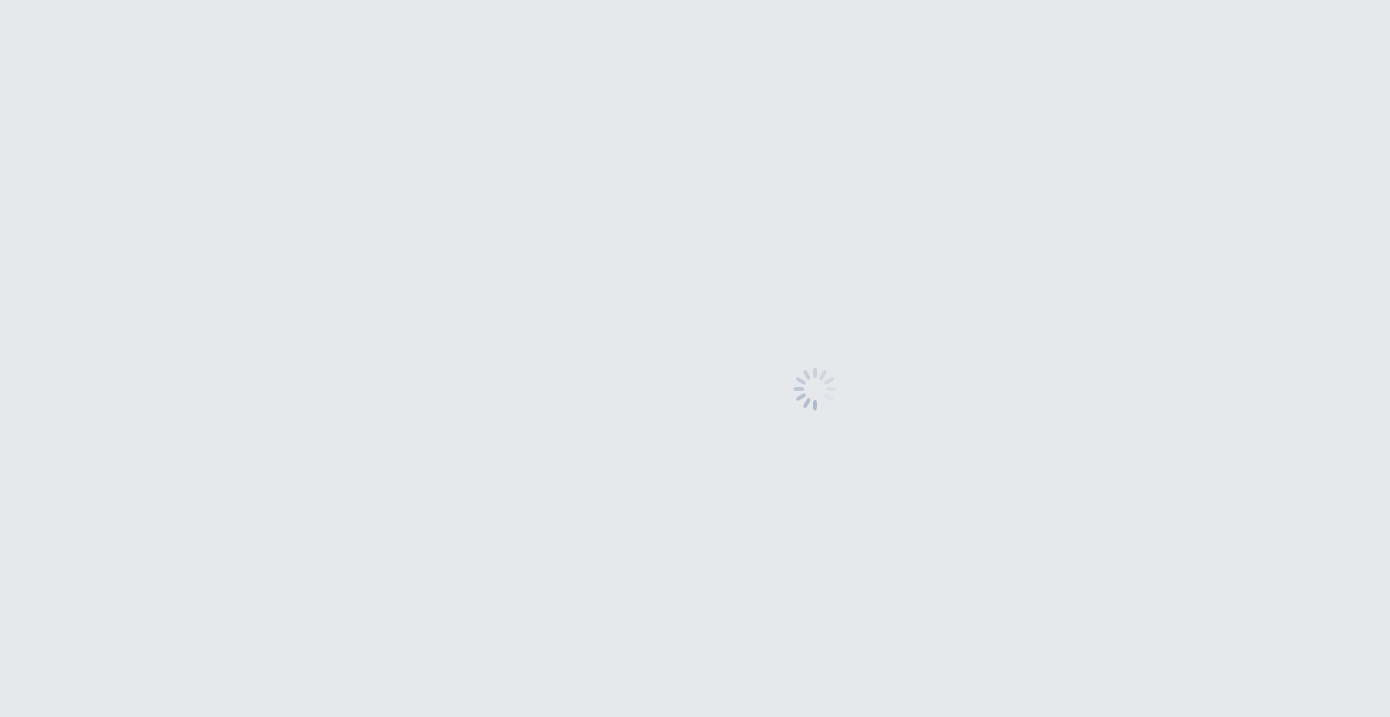 scroll, scrollTop: 0, scrollLeft: 0, axis: both 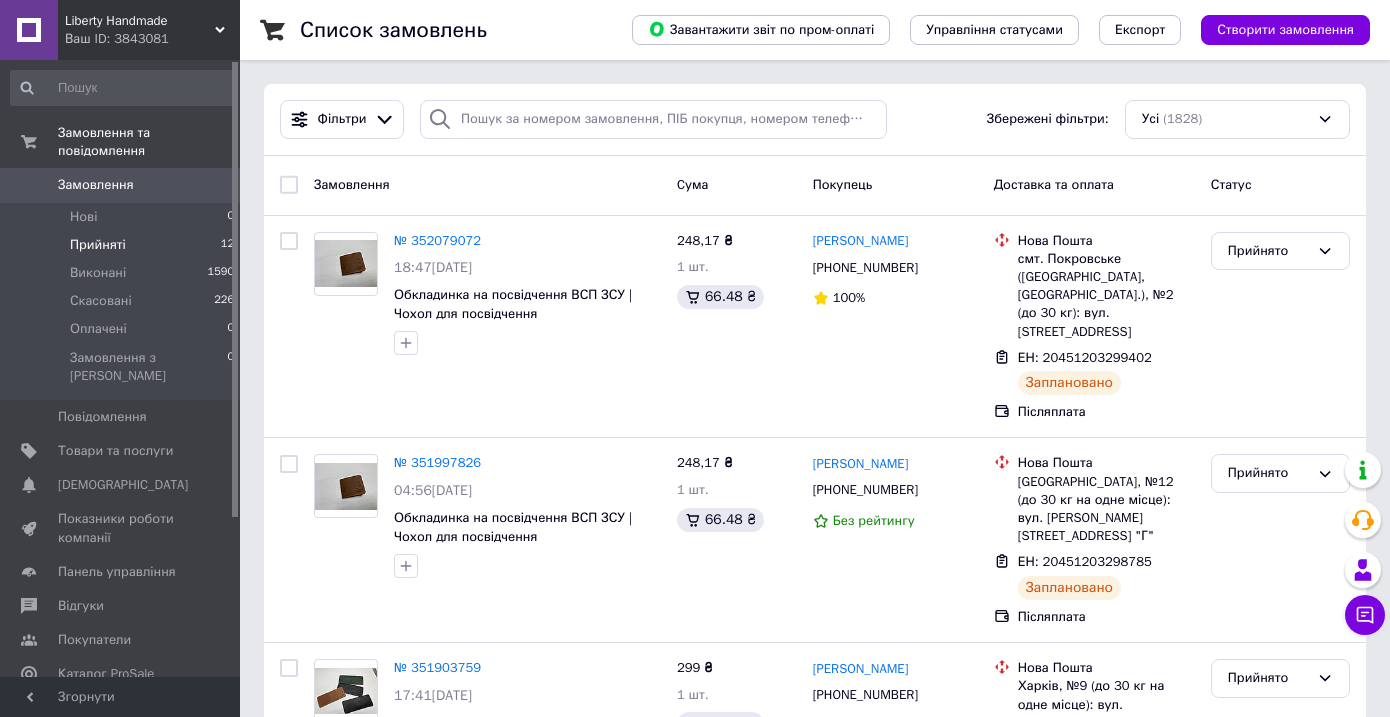 click on "Прийняті" at bounding box center [98, 245] 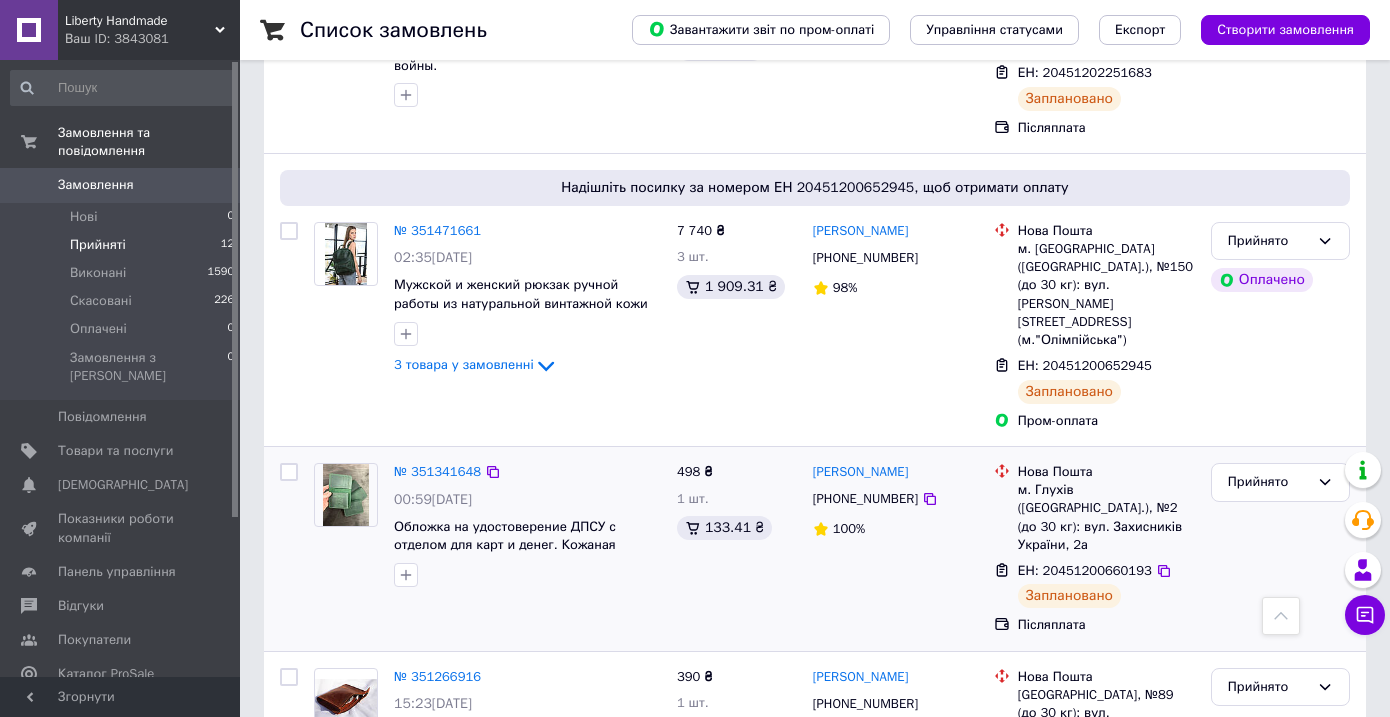 scroll, scrollTop: 2079, scrollLeft: 0, axis: vertical 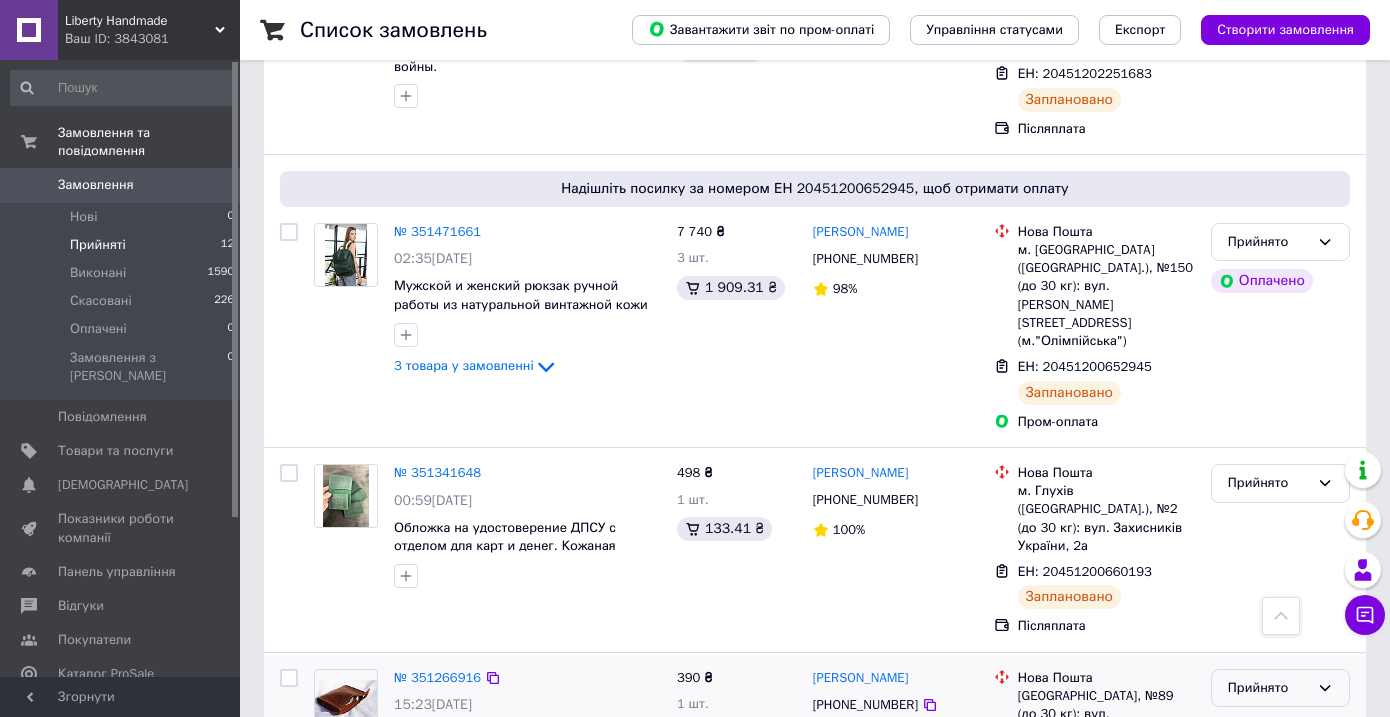 click on "Прийнято" at bounding box center [1268, 688] 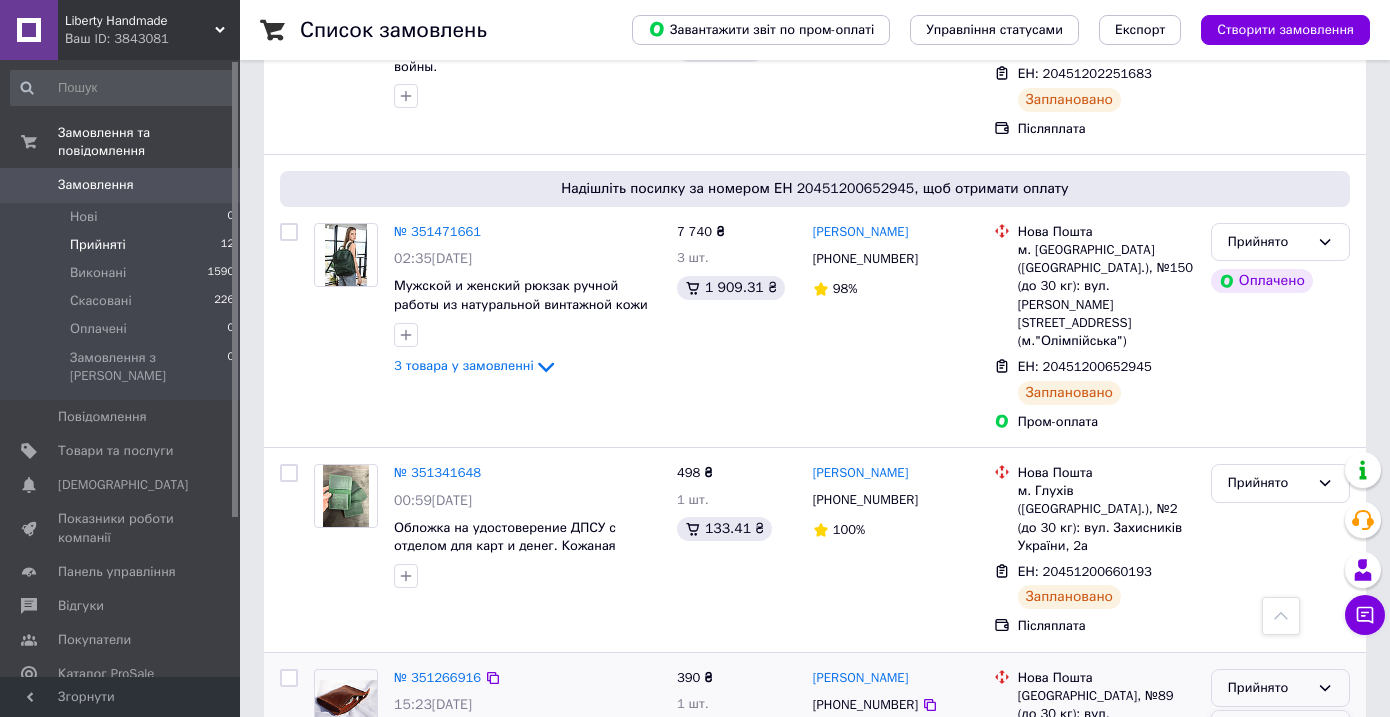 click on "Виконано" at bounding box center [1280, 729] 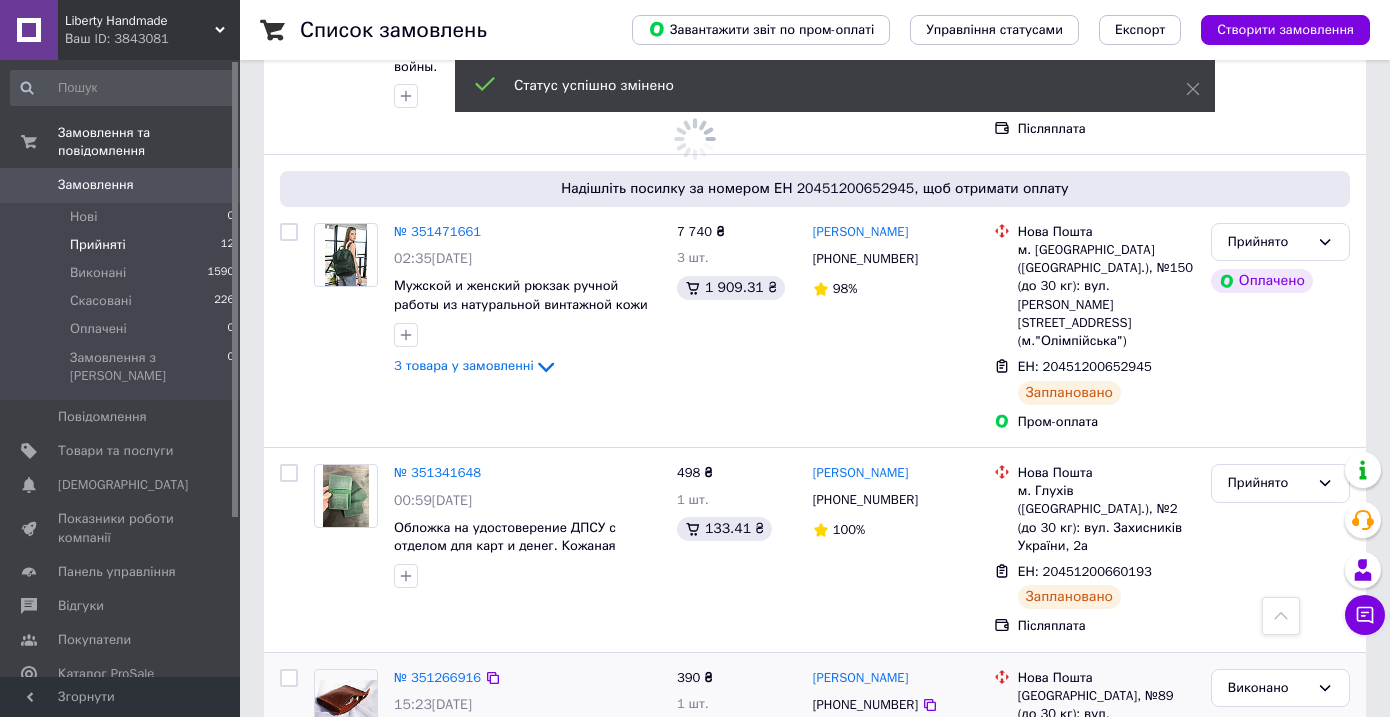 scroll, scrollTop: 1975, scrollLeft: 0, axis: vertical 